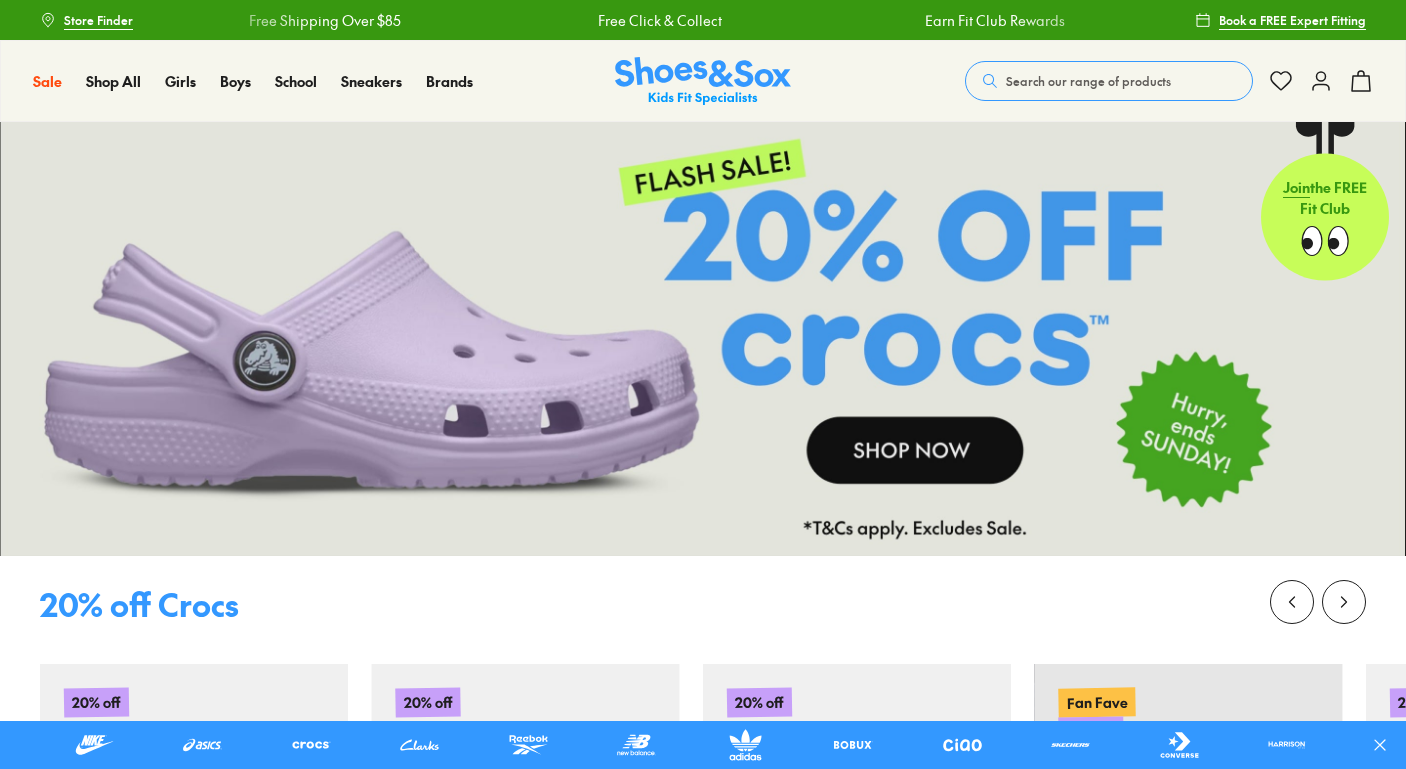scroll, scrollTop: 0, scrollLeft: 0, axis: both 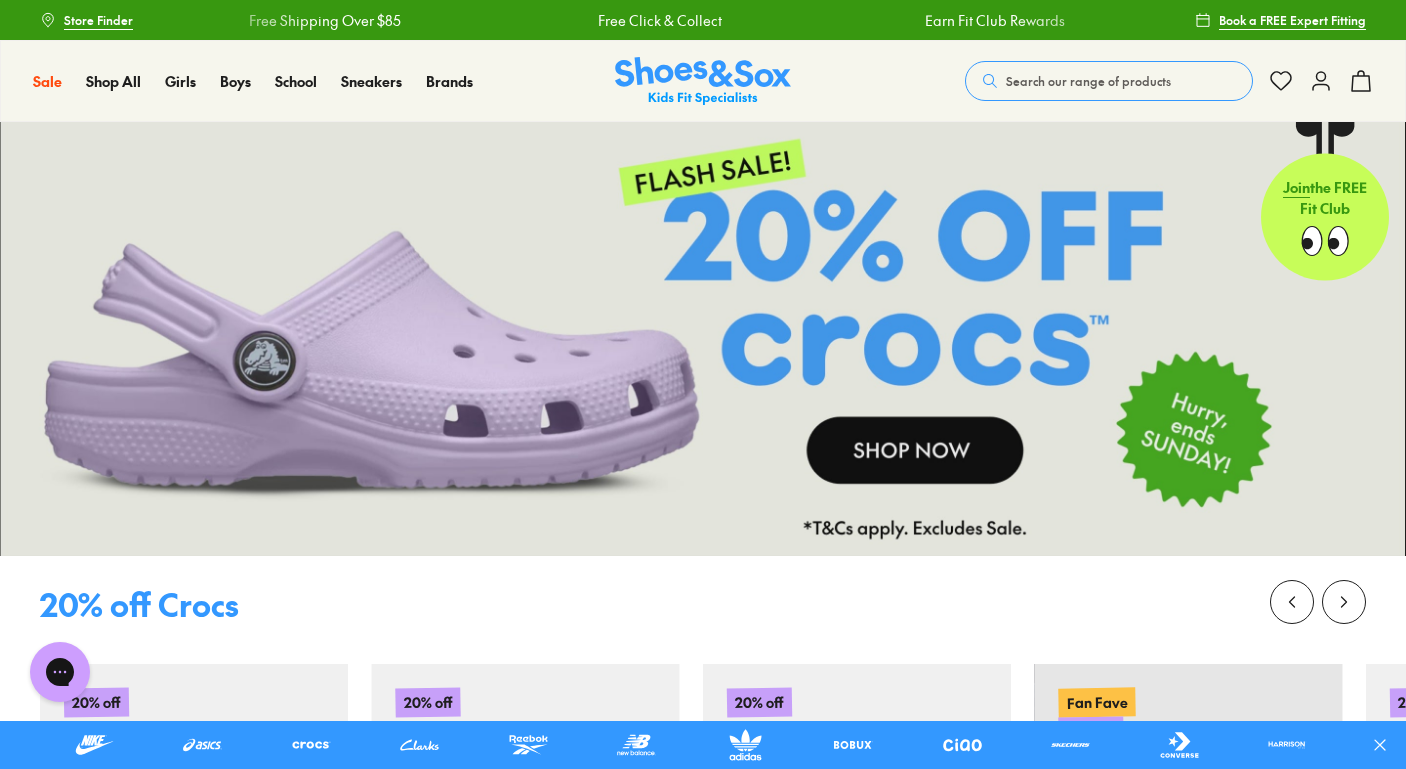 click at bounding box center [703, 6848] 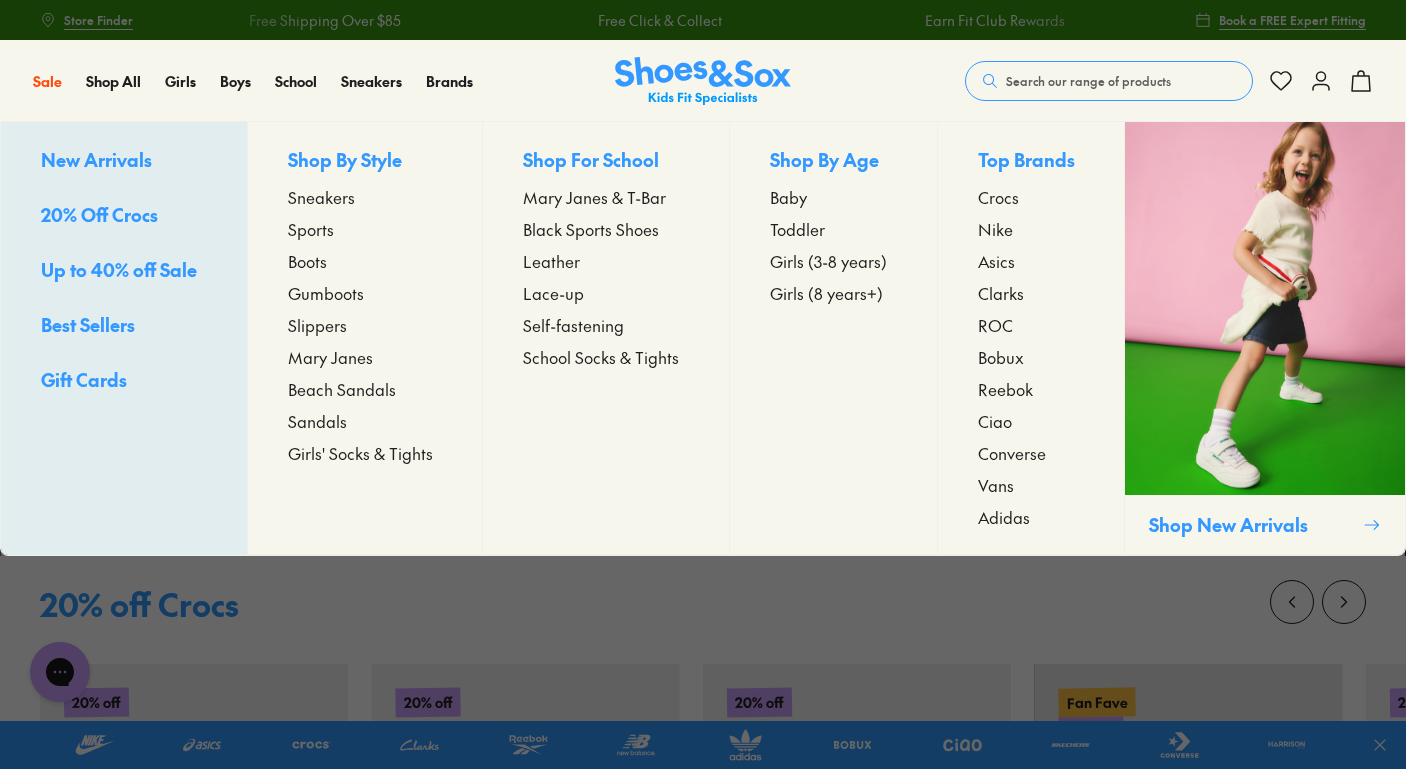 click on "Mary Janes" at bounding box center (330, 357) 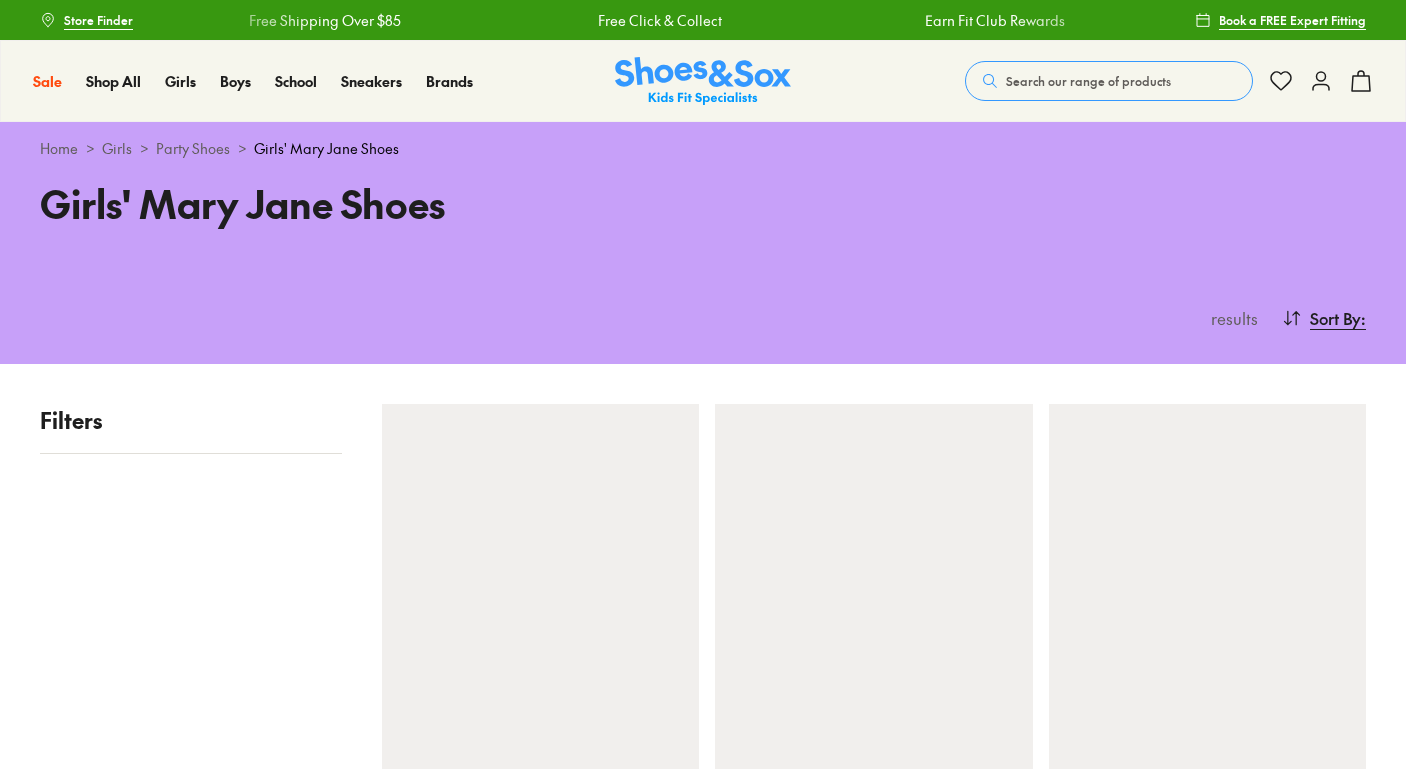 scroll, scrollTop: 0, scrollLeft: 0, axis: both 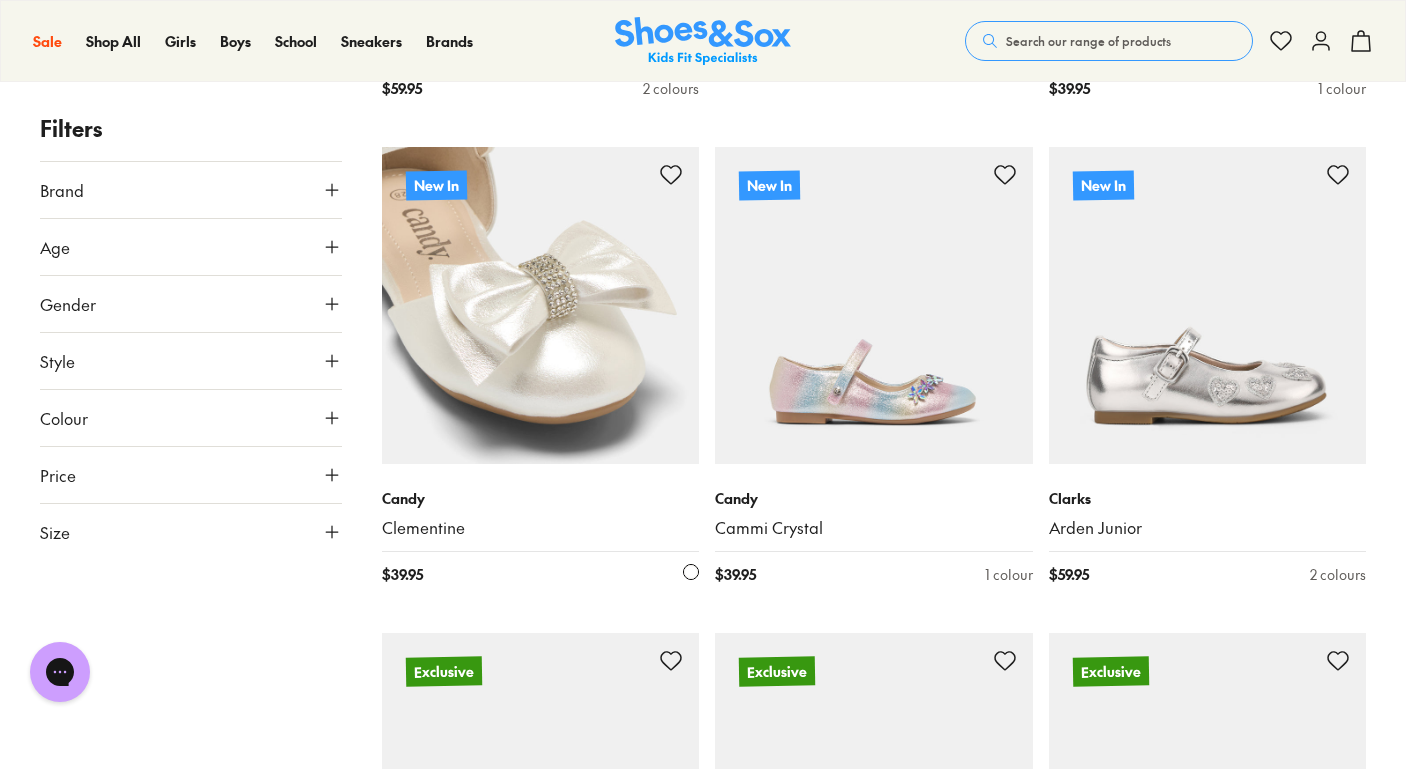 click at bounding box center (541, 306) 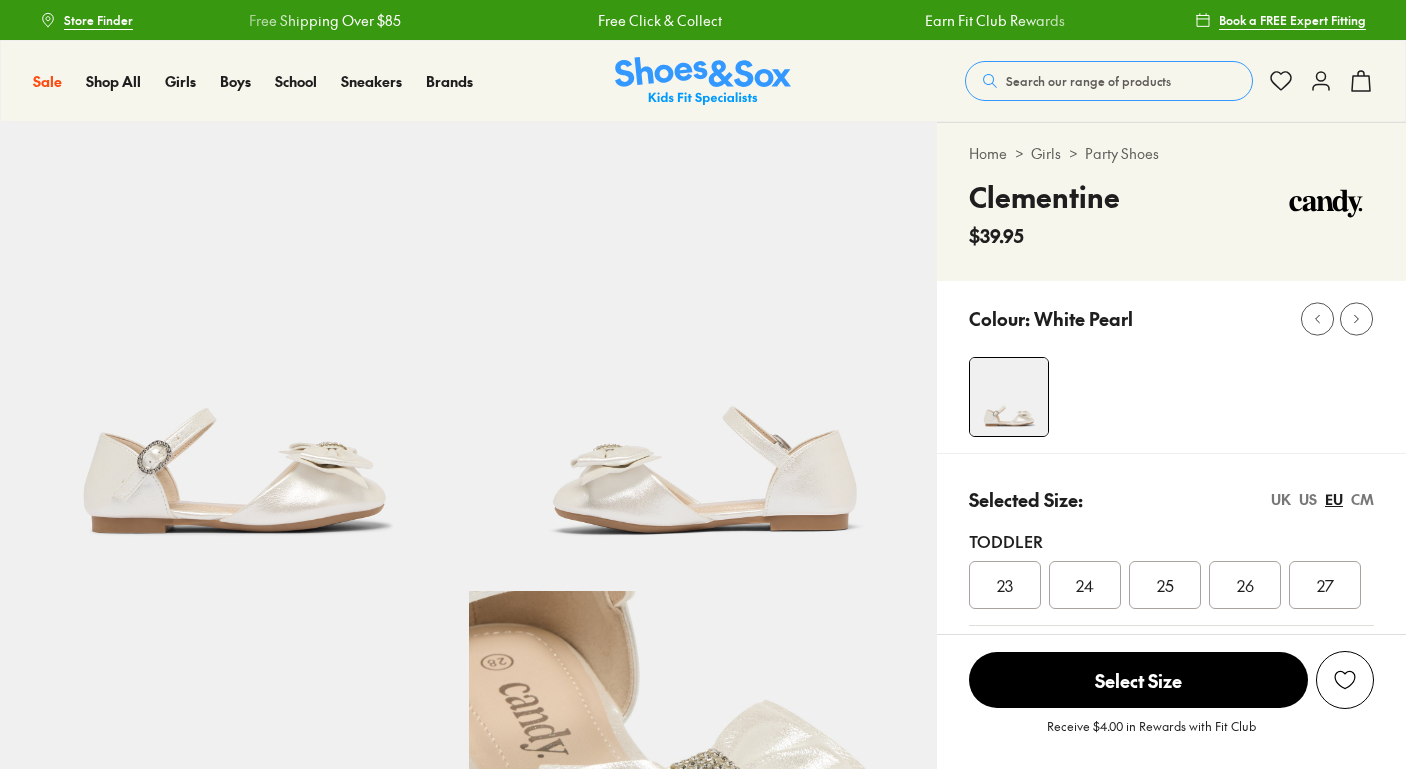 scroll, scrollTop: 0, scrollLeft: 0, axis: both 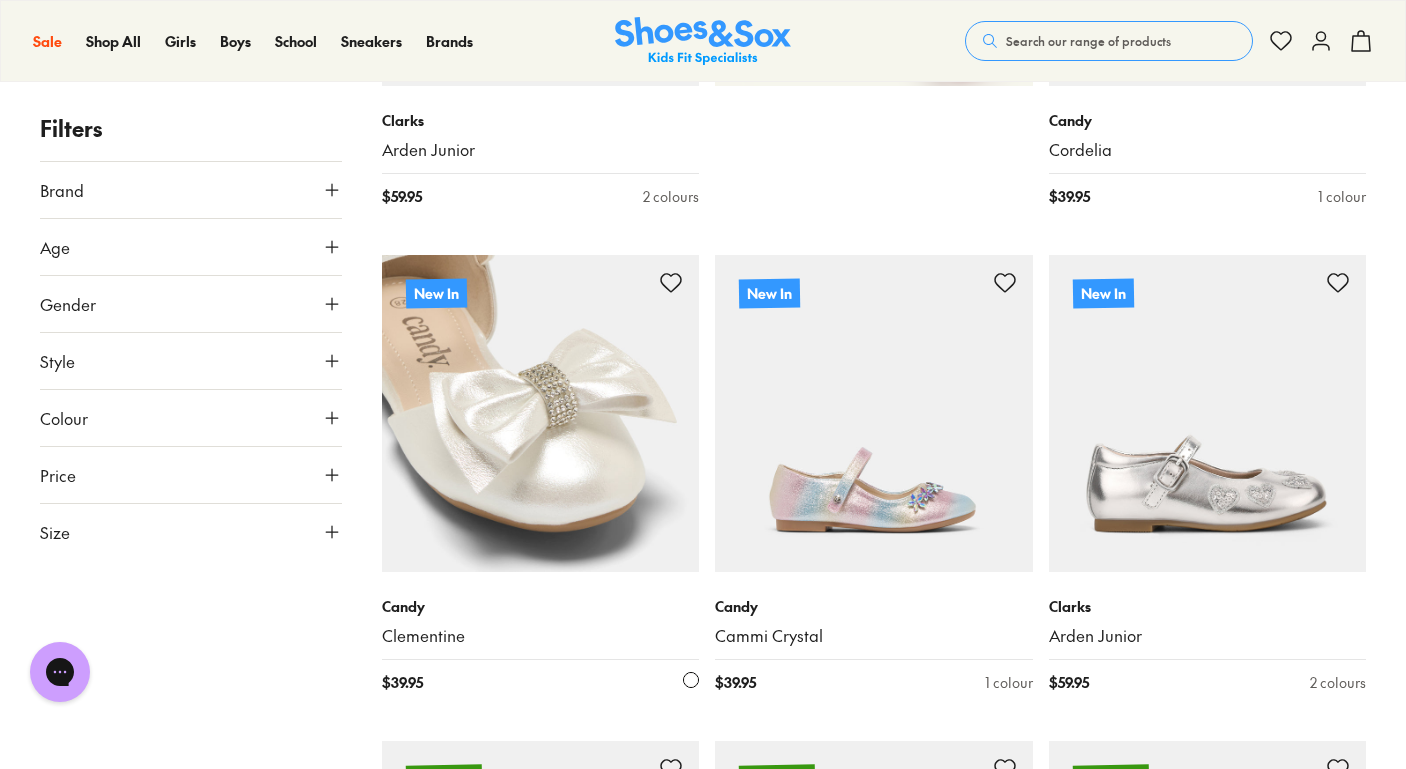 click at bounding box center (541, 414) 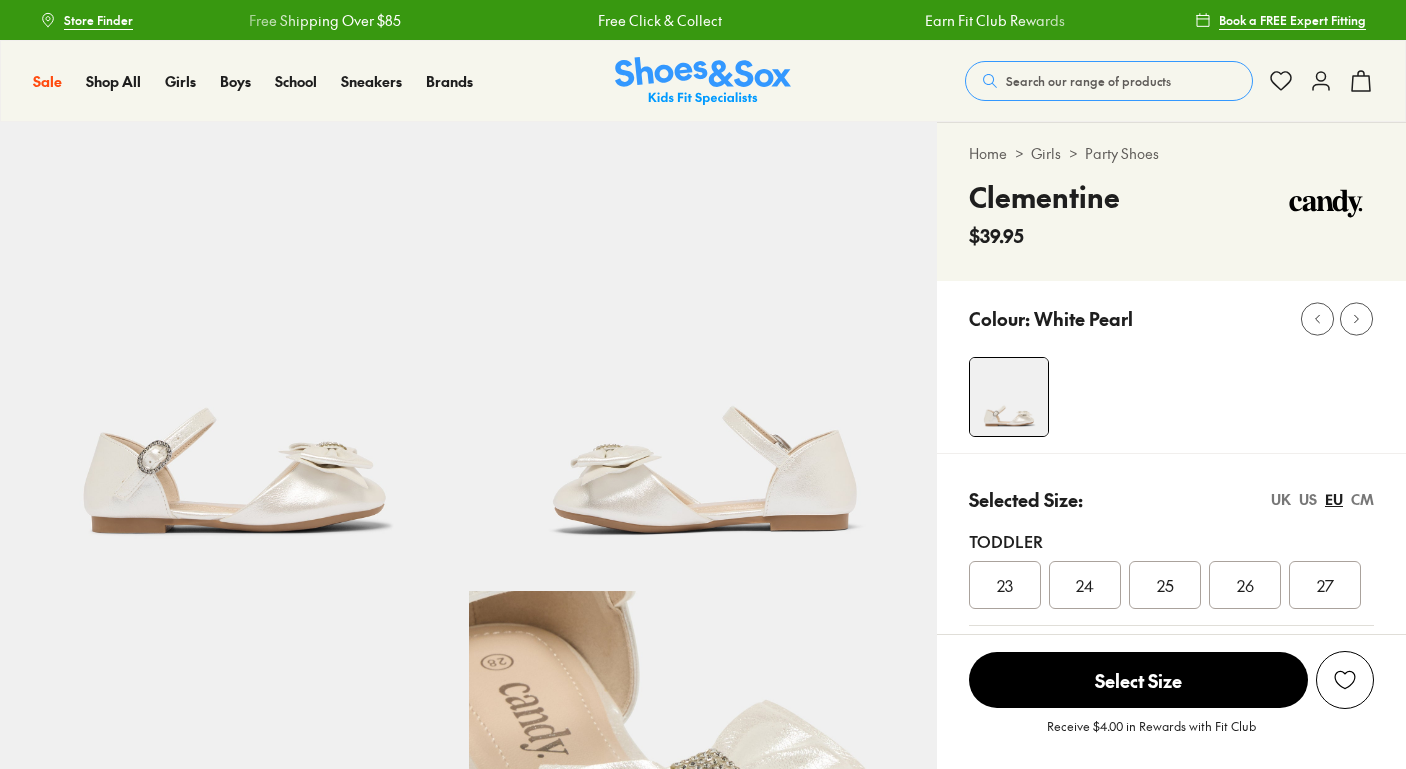 select on "*" 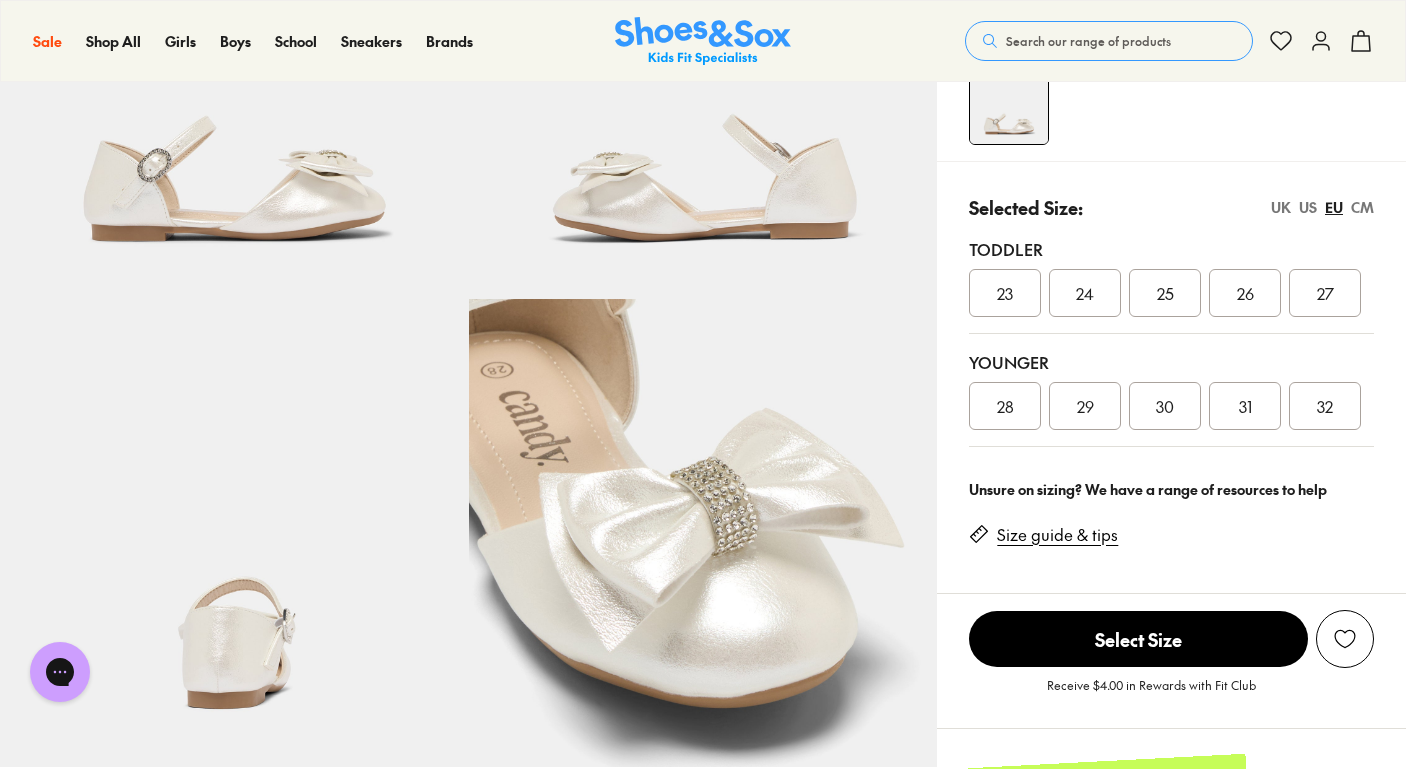 scroll, scrollTop: 302, scrollLeft: 0, axis: vertical 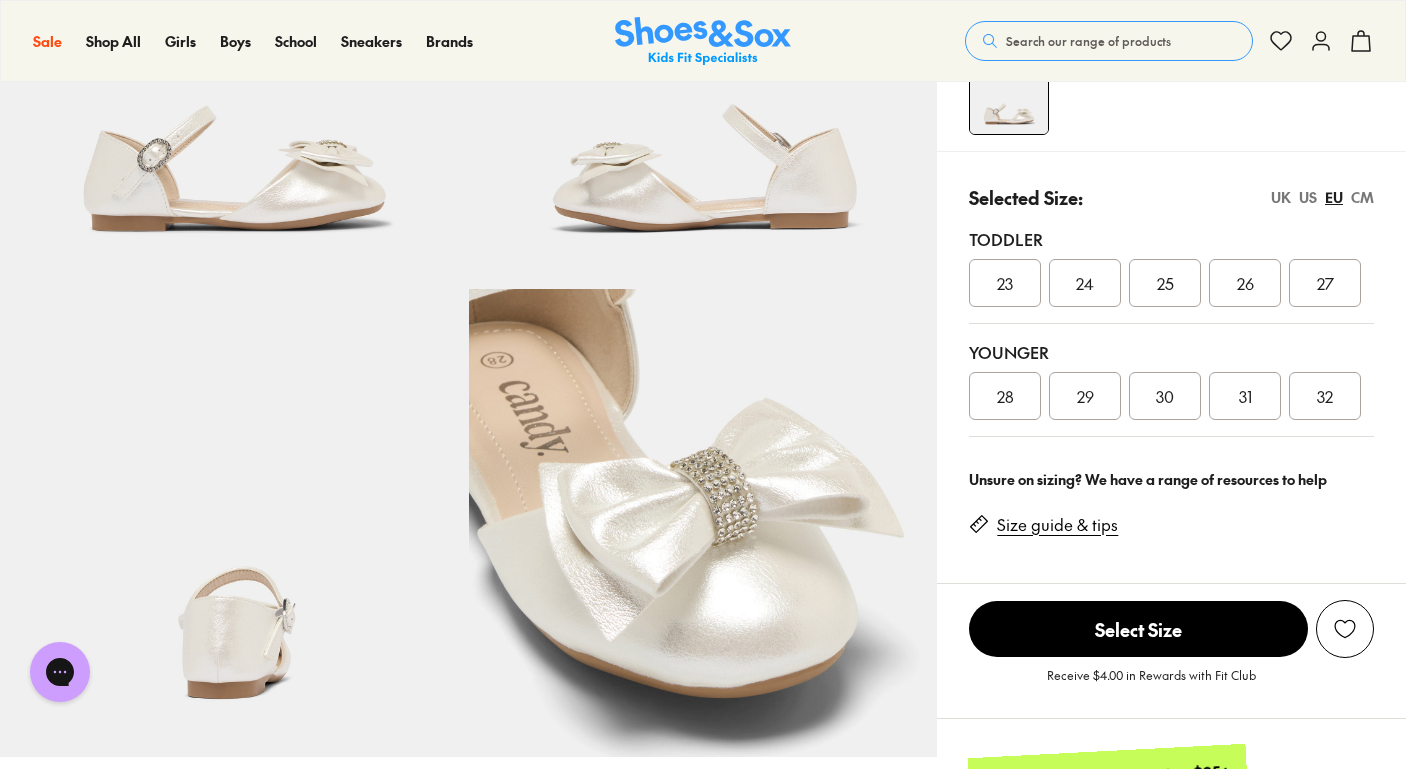 click on "UK" at bounding box center (1281, 197) 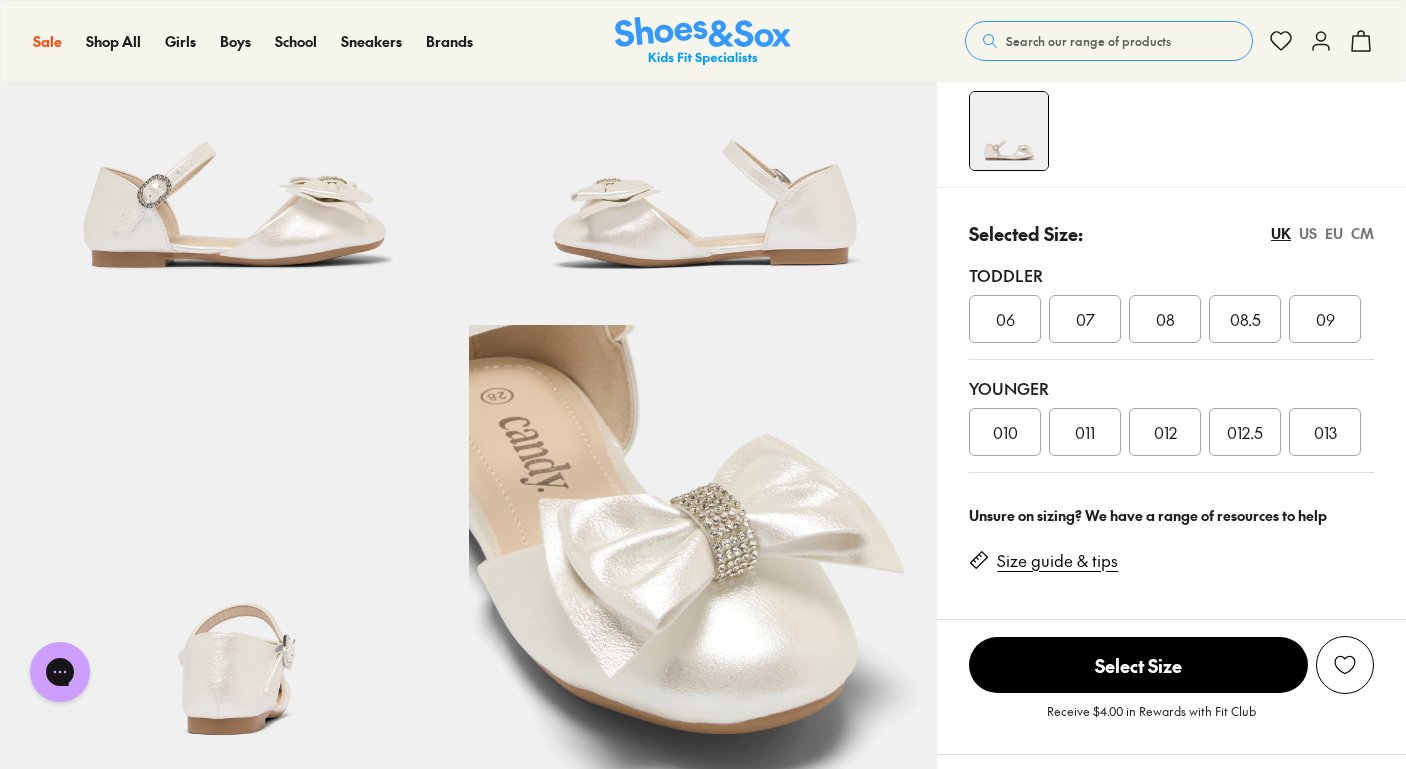 scroll, scrollTop: 261, scrollLeft: 0, axis: vertical 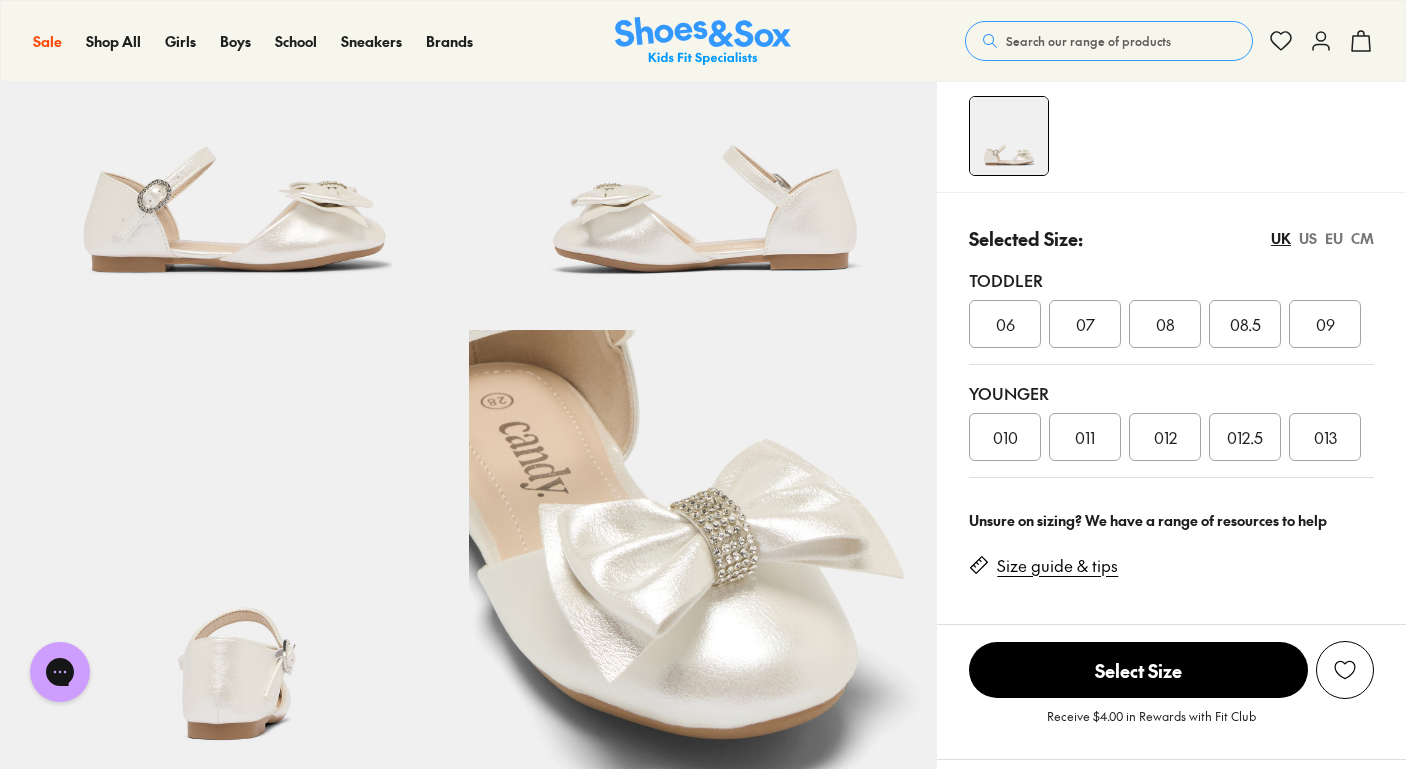 click 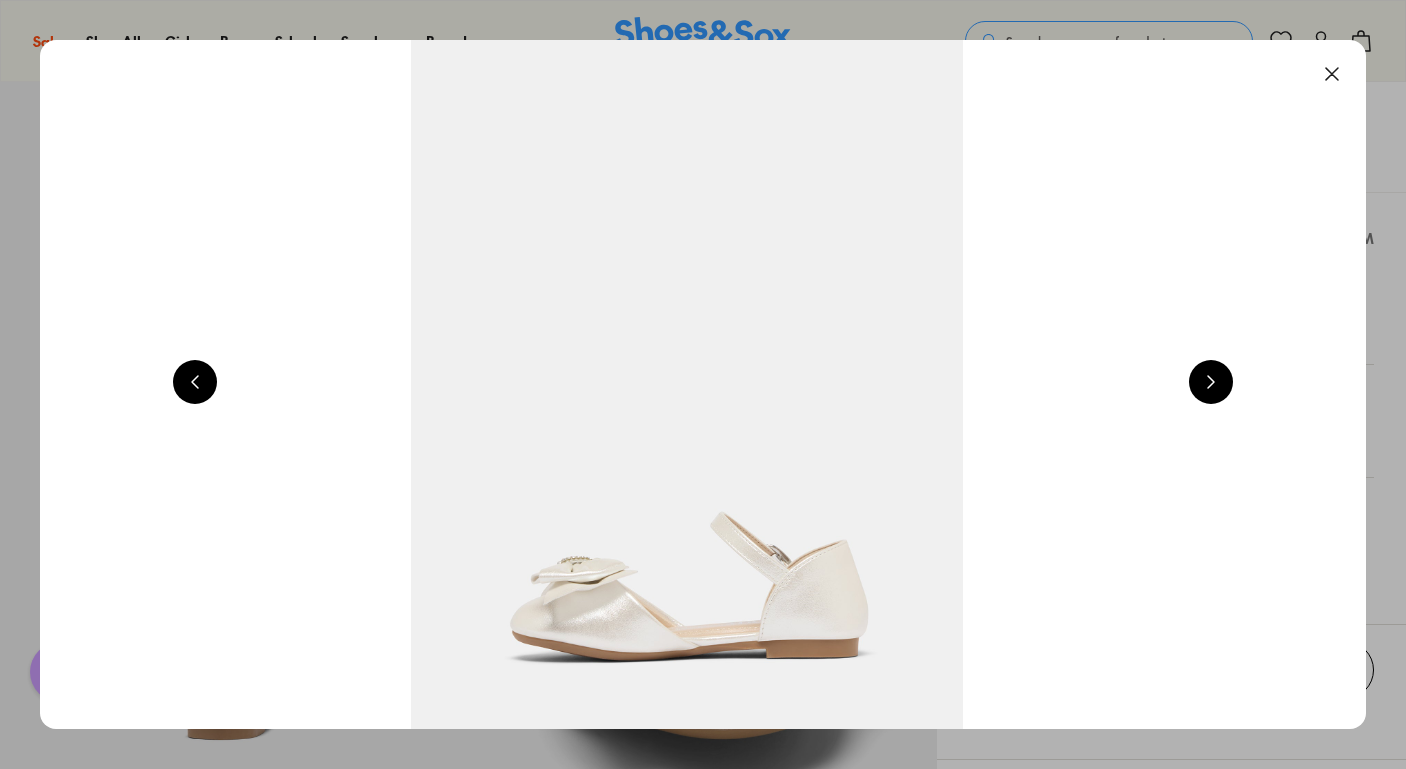 click at bounding box center (1211, 382) 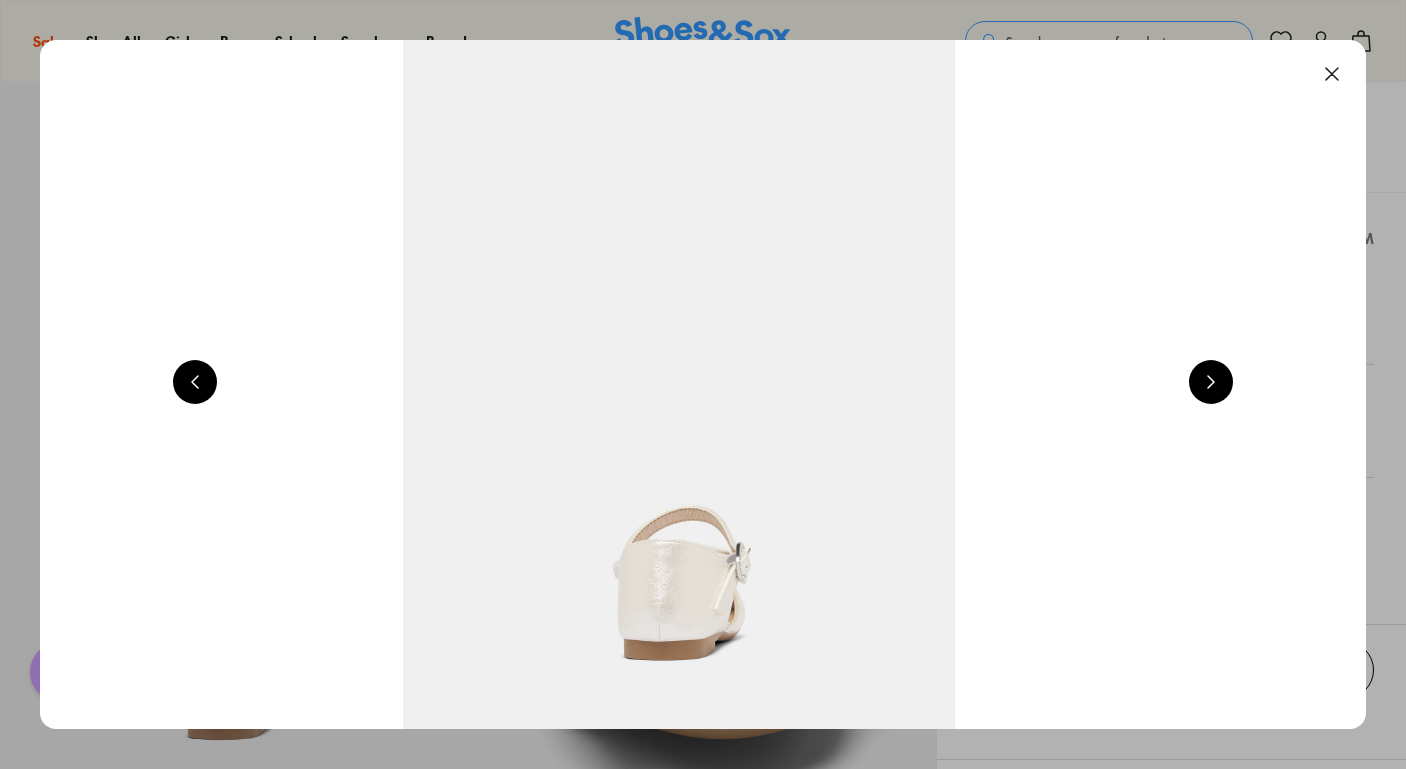 click at bounding box center (1211, 382) 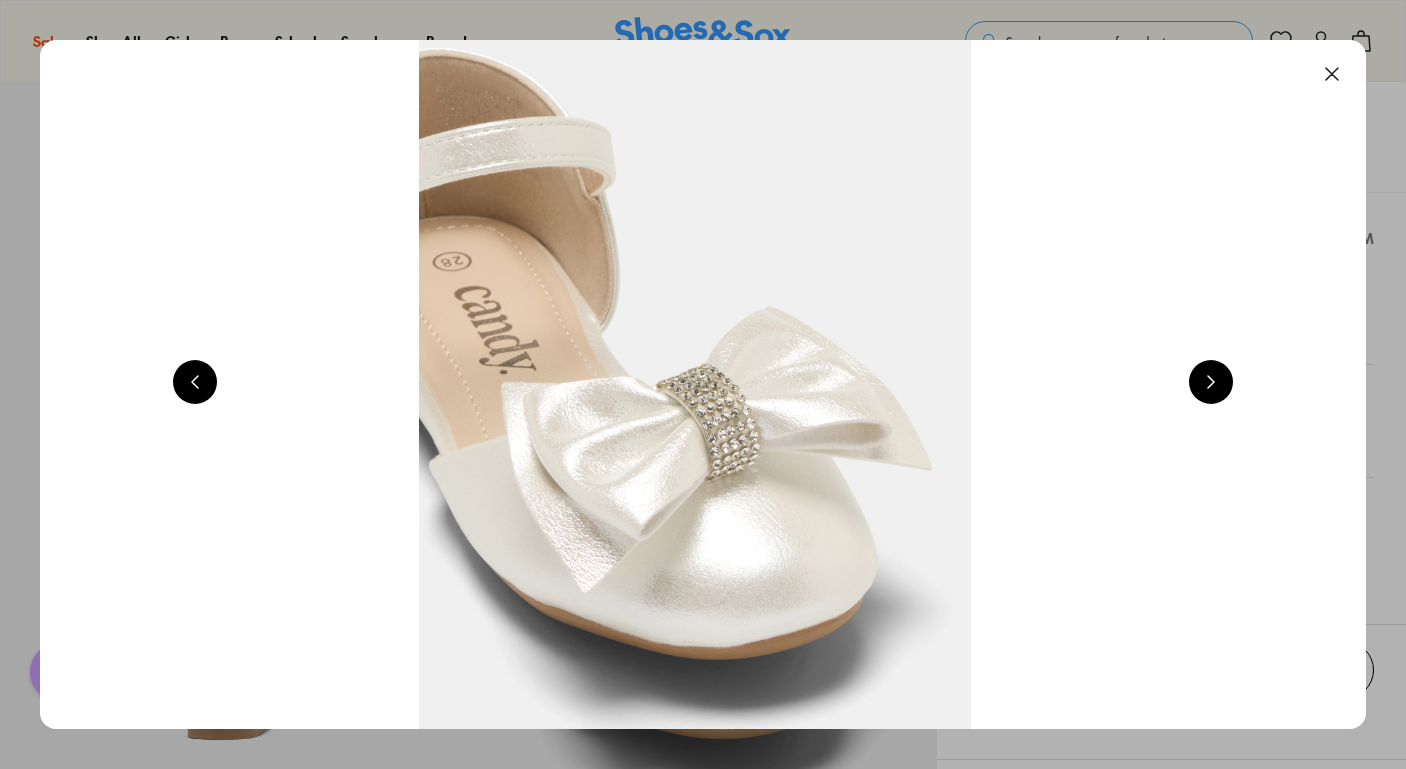 scroll, scrollTop: 0, scrollLeft: 5336, axis: horizontal 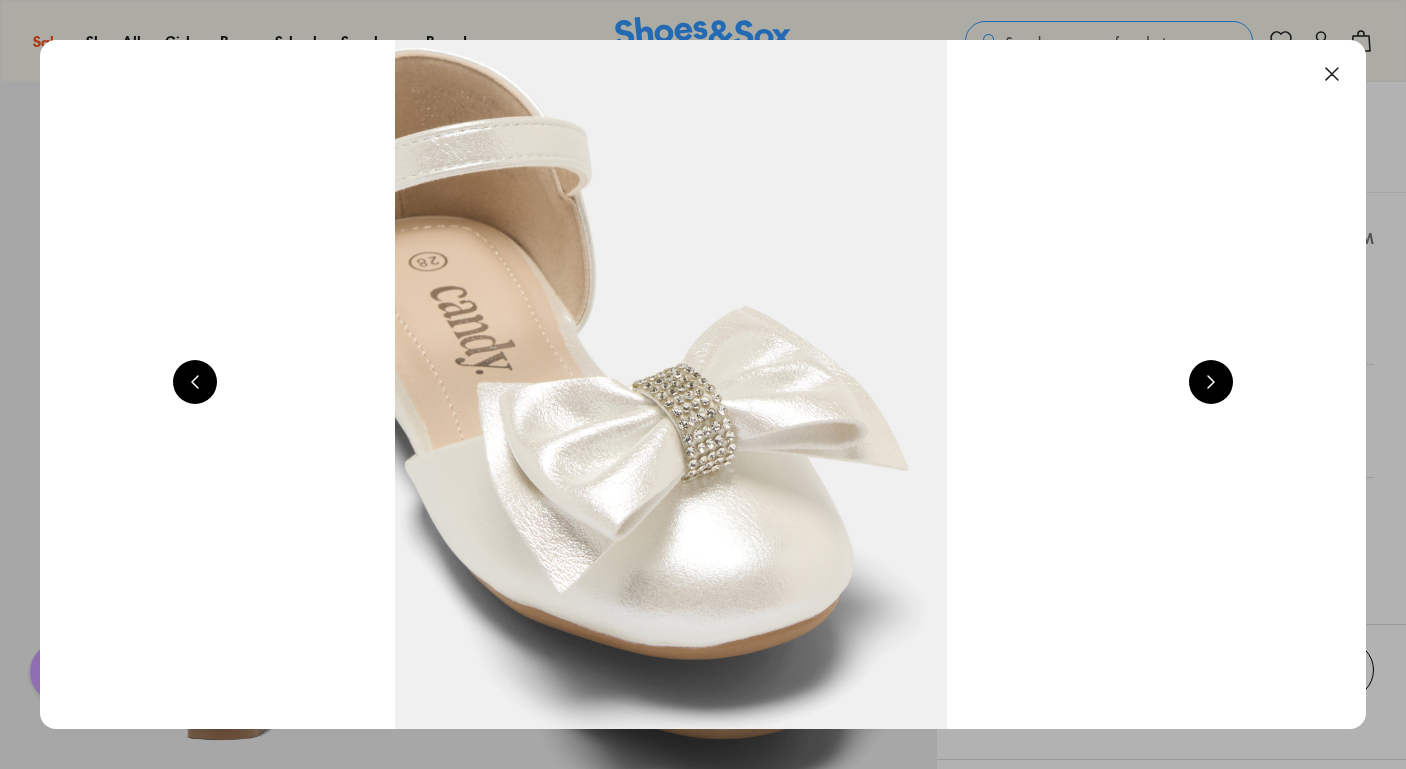 click at bounding box center (1211, 382) 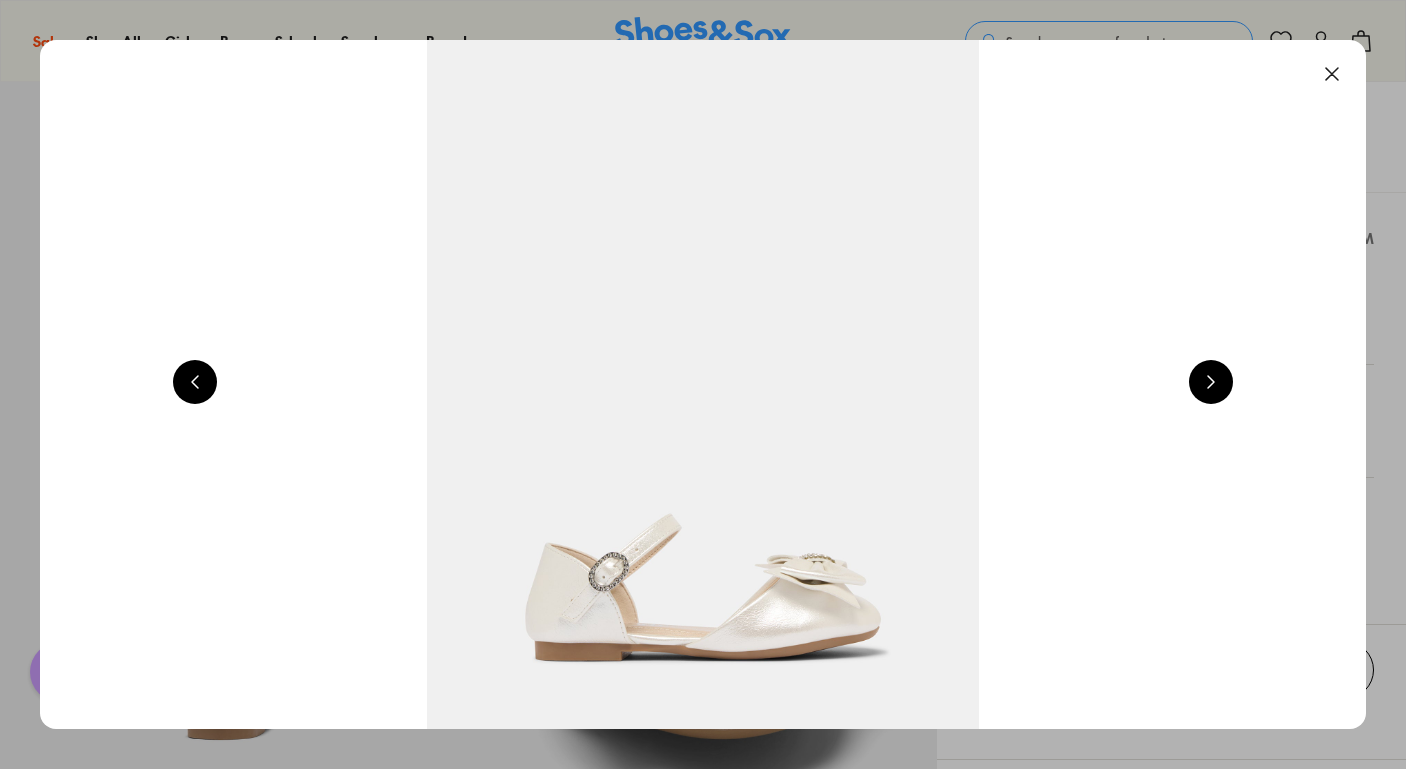 click at bounding box center [1211, 382] 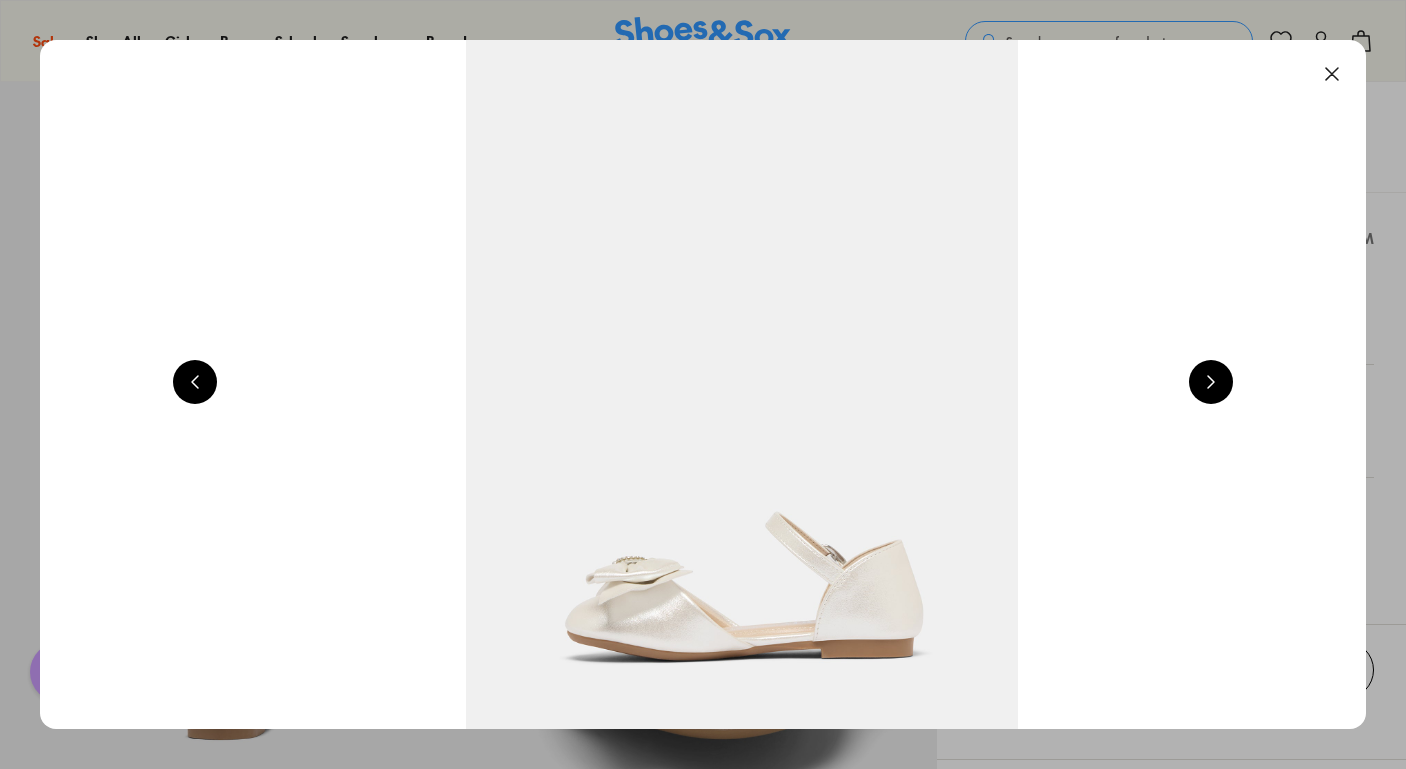 scroll, scrollTop: 0, scrollLeft: 2668, axis: horizontal 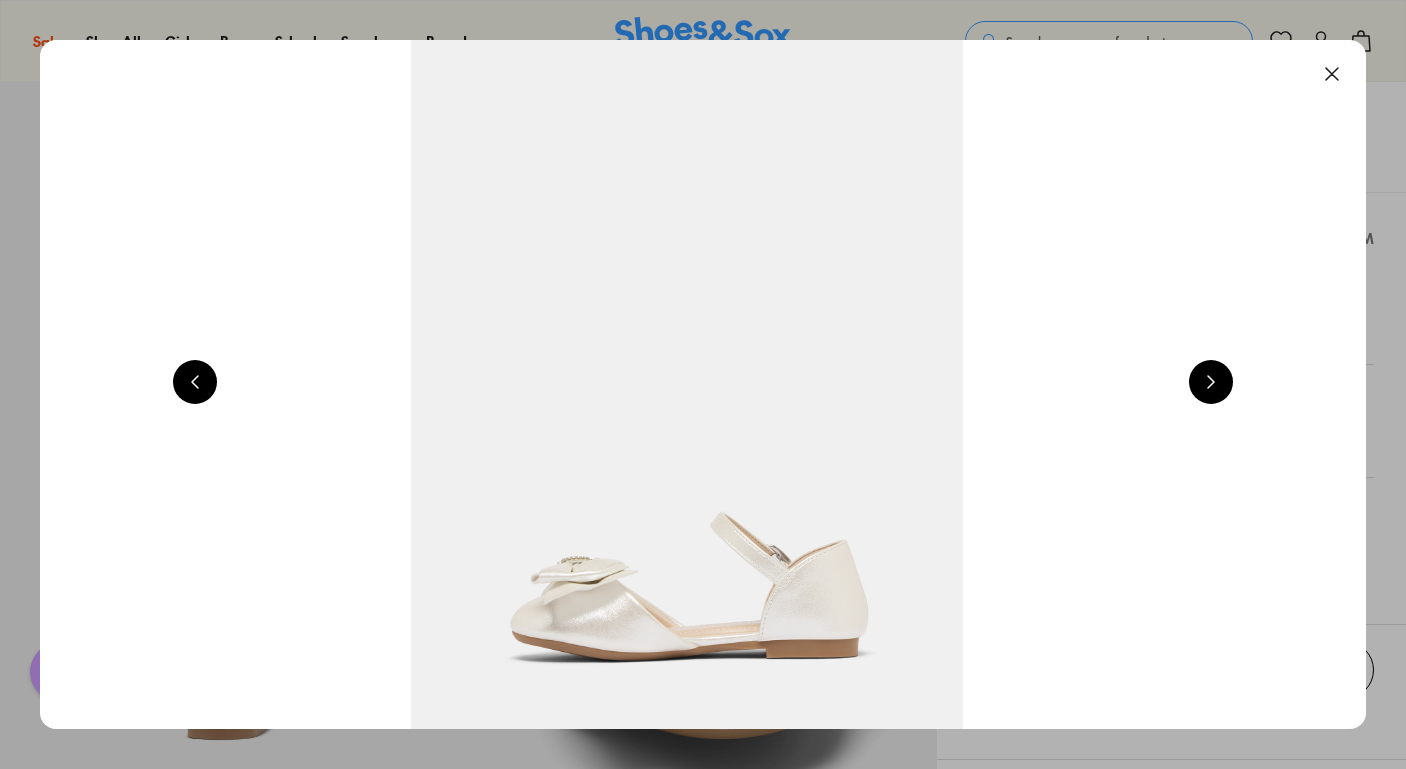 click at bounding box center (1332, 74) 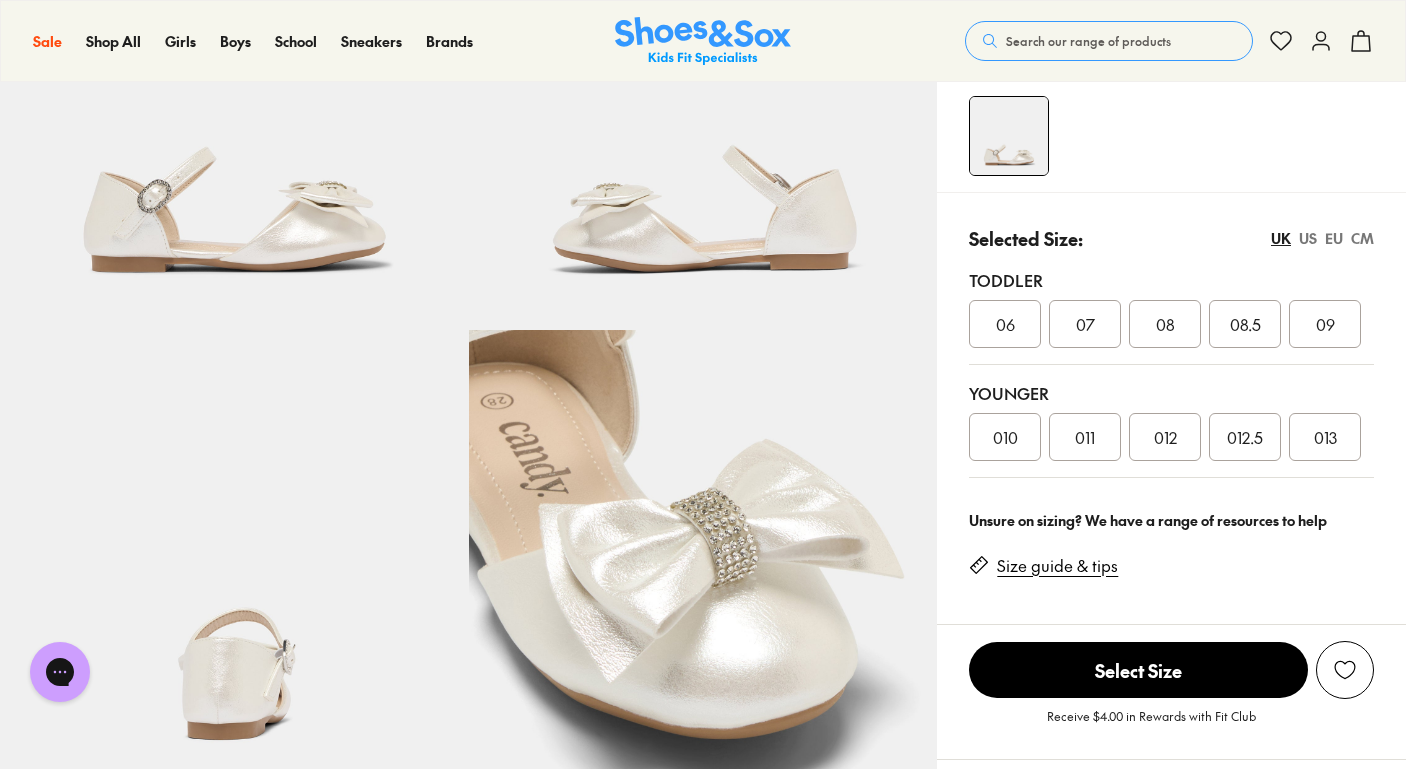 click on "013" at bounding box center [1325, 437] 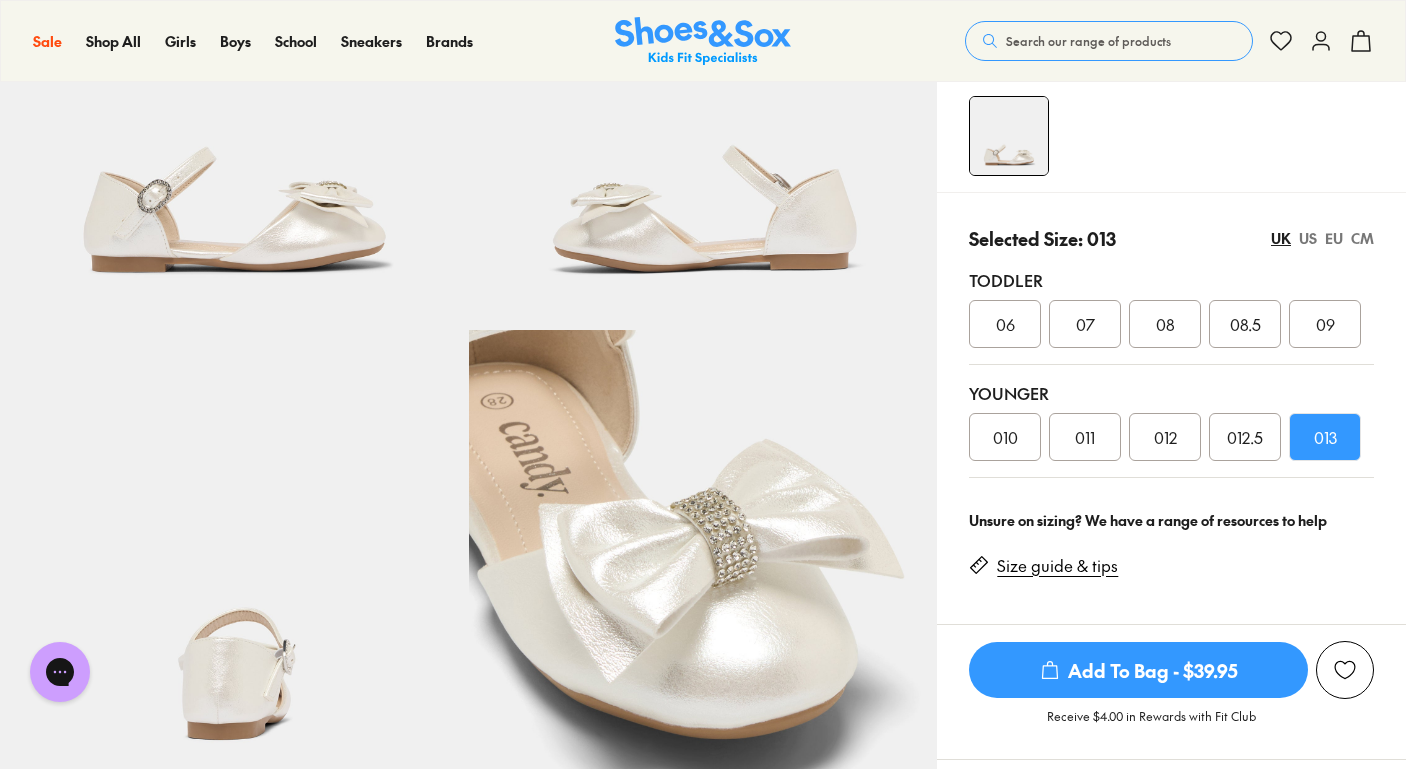 click on "Add To Bag - $39.95" at bounding box center [1138, 670] 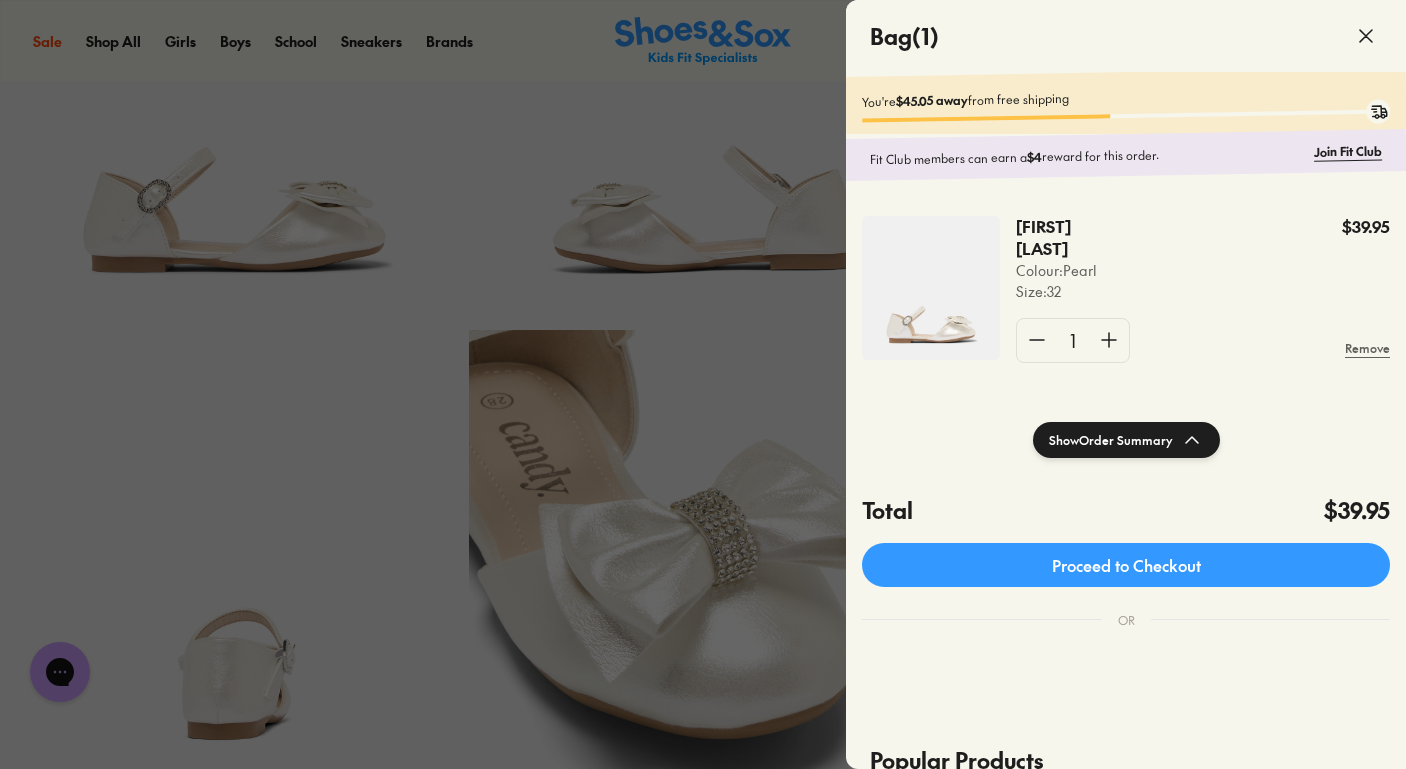 click 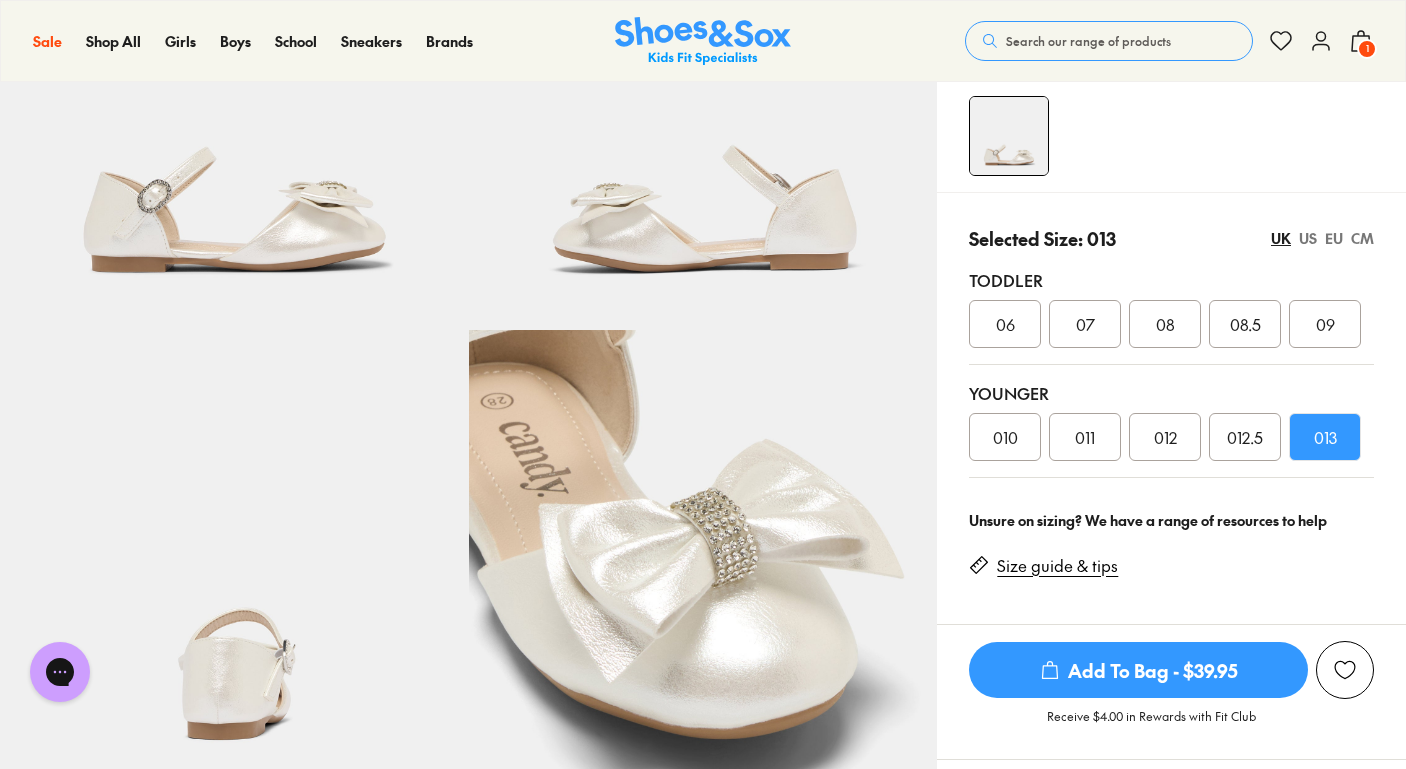 click on "US" at bounding box center [1308, 238] 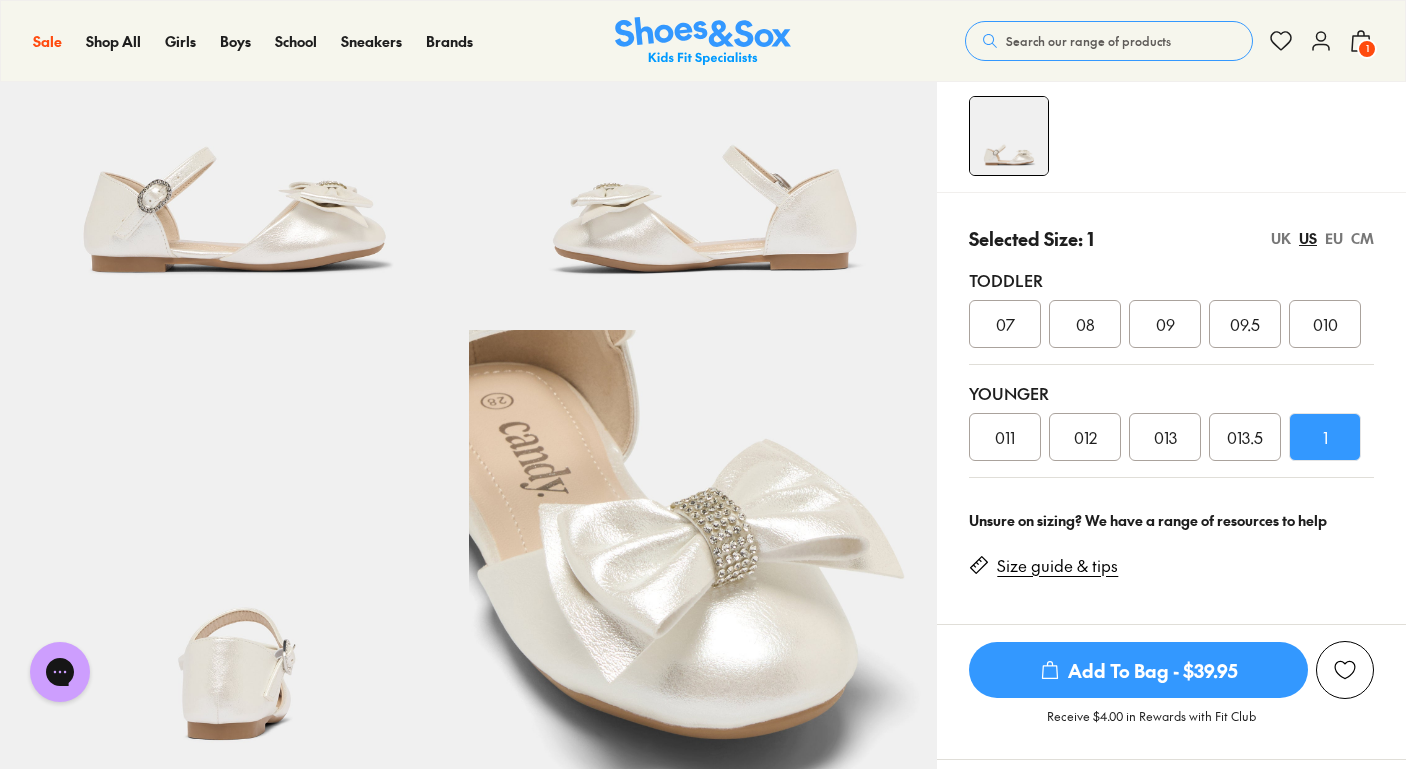 click on "EU" at bounding box center [1334, 238] 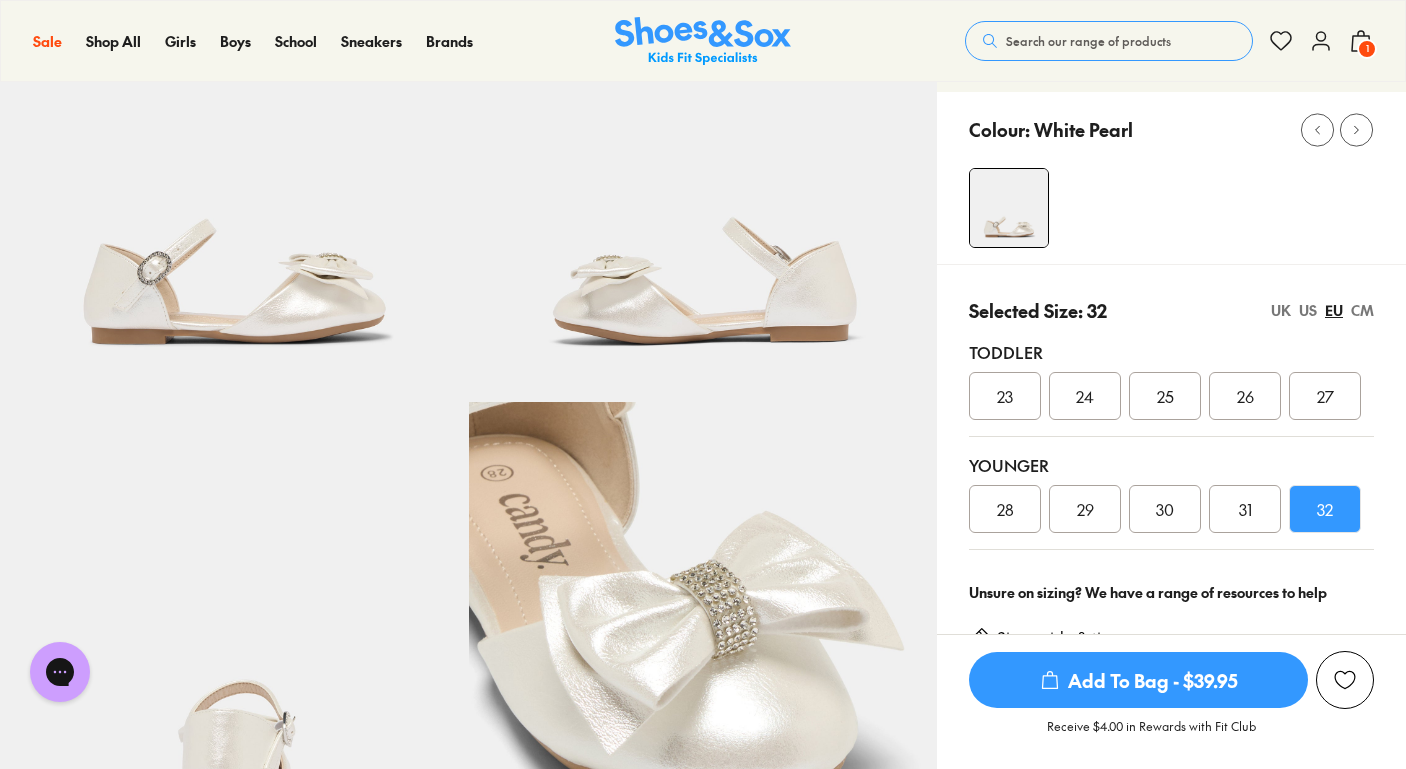 scroll, scrollTop: 177, scrollLeft: 0, axis: vertical 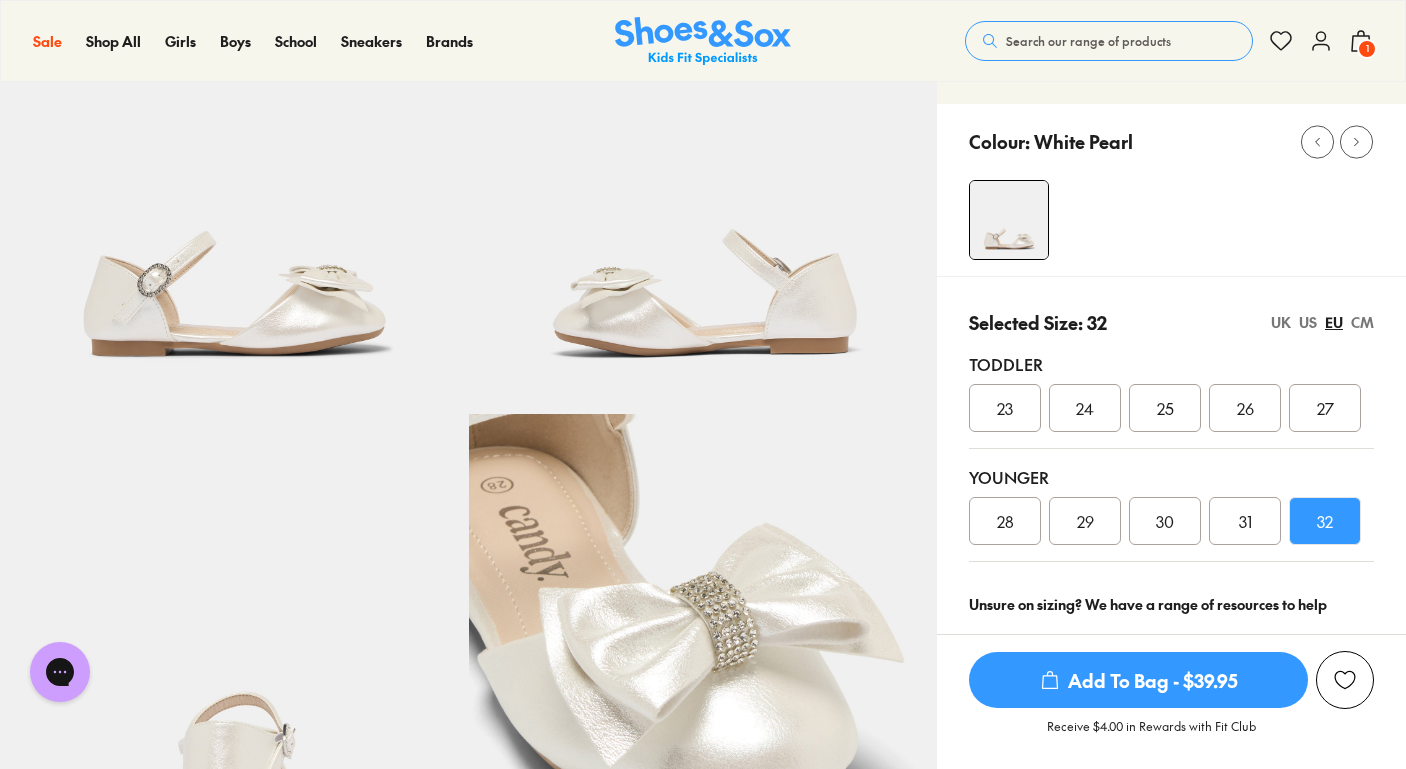 click on "23" at bounding box center [1005, 408] 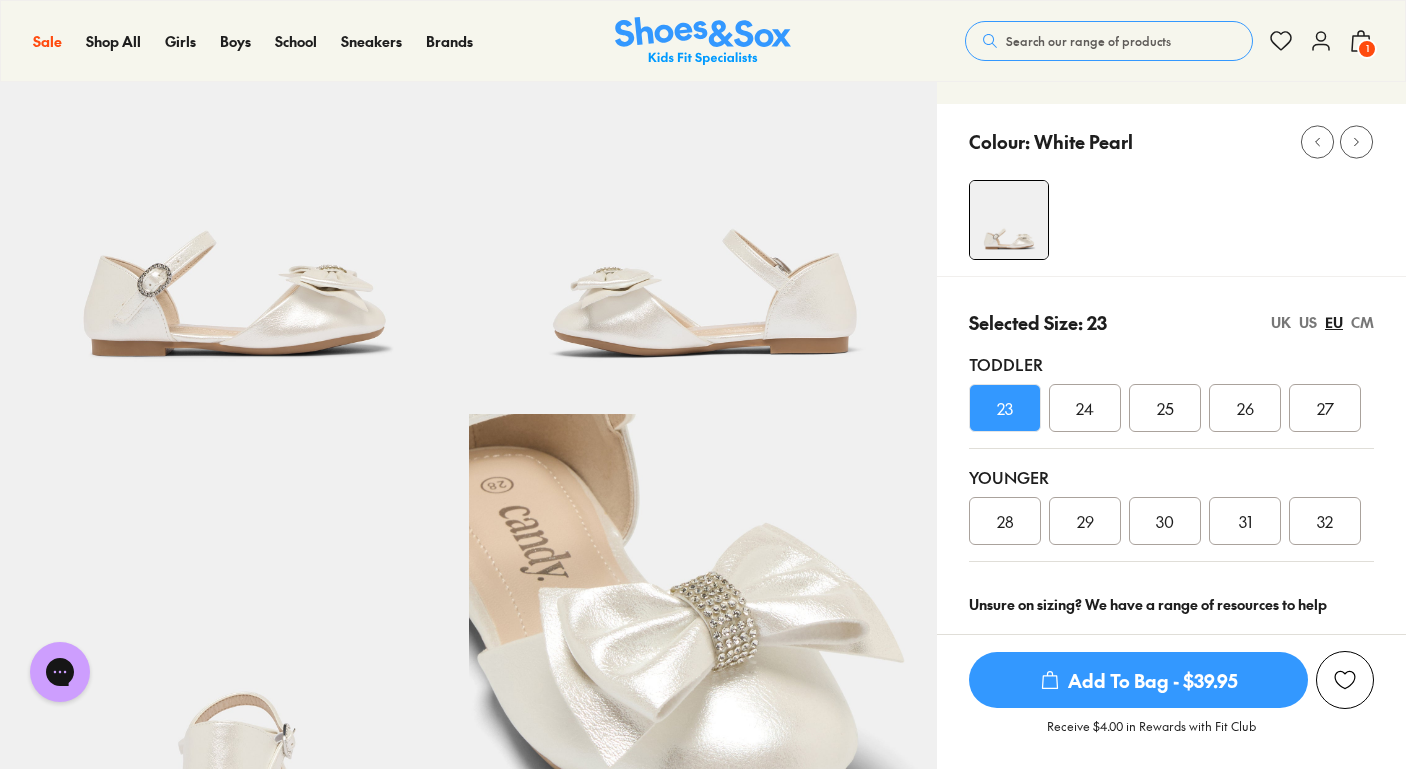 click on "Add To Bag - $39.95" at bounding box center (1138, 680) 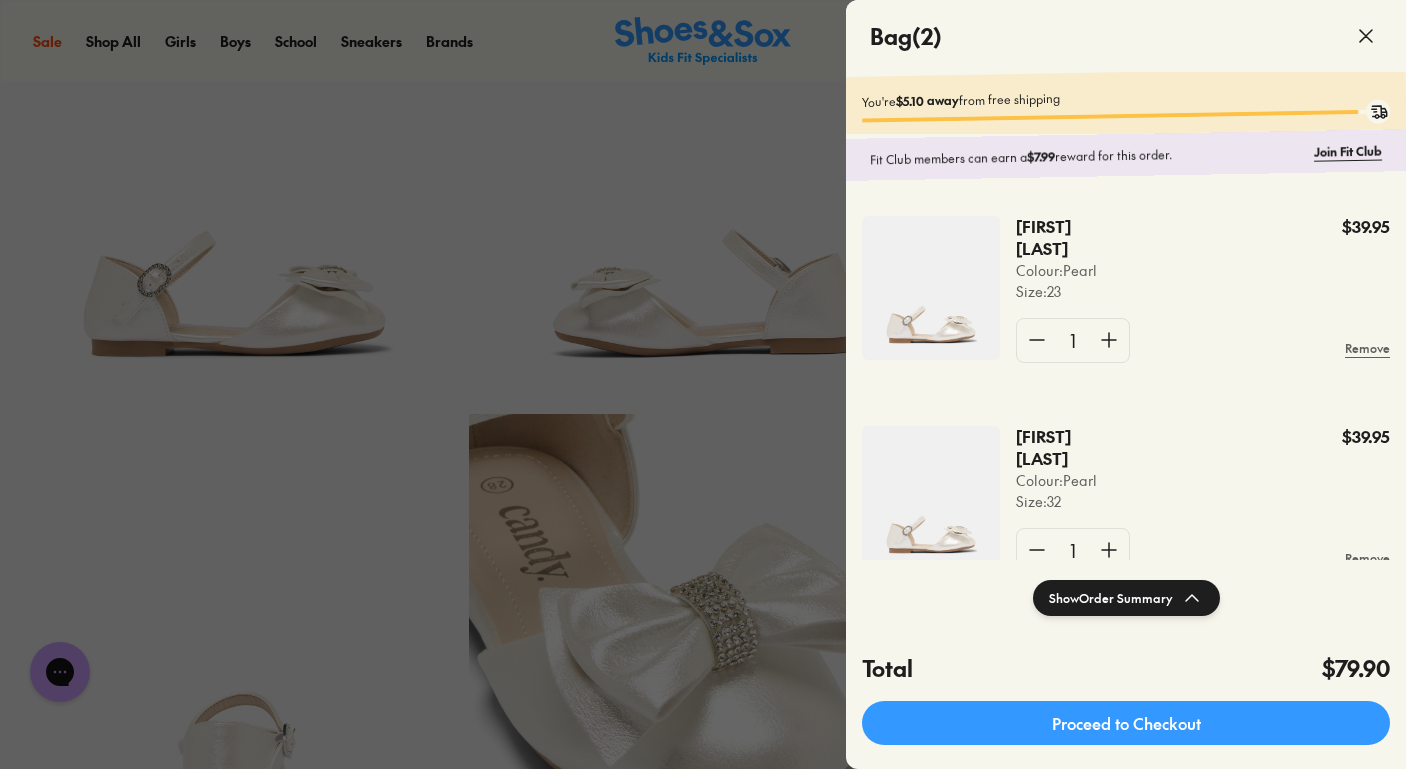 click 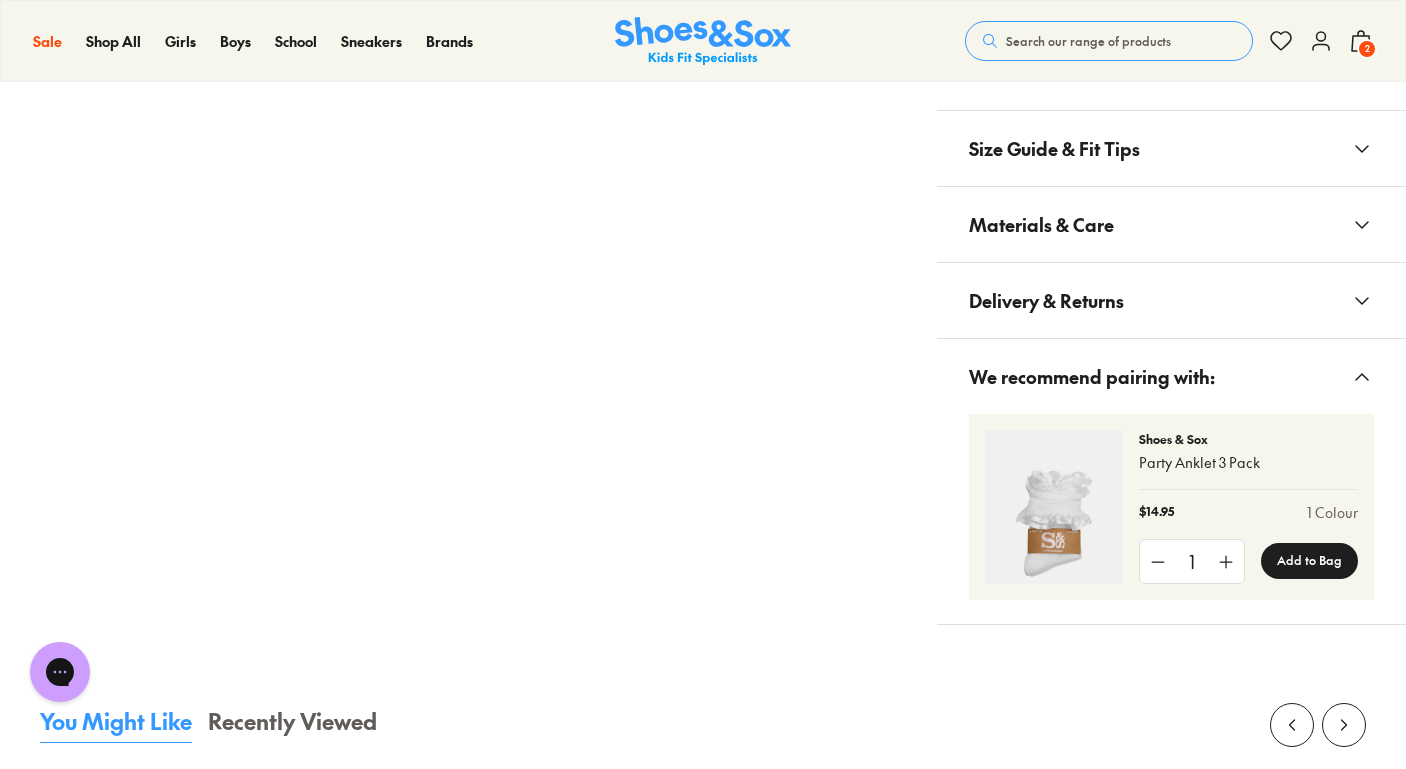 scroll, scrollTop: 0, scrollLeft: 0, axis: both 